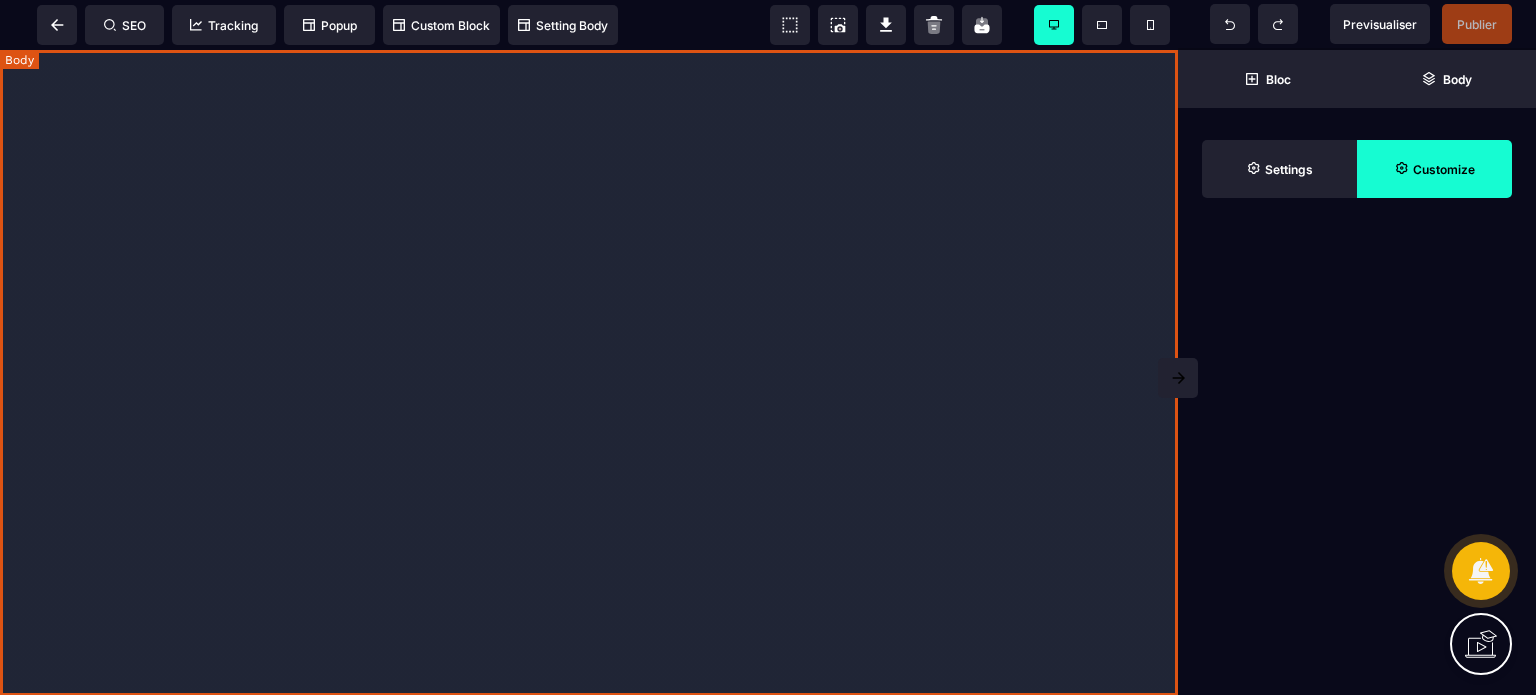 scroll, scrollTop: 0, scrollLeft: 0, axis: both 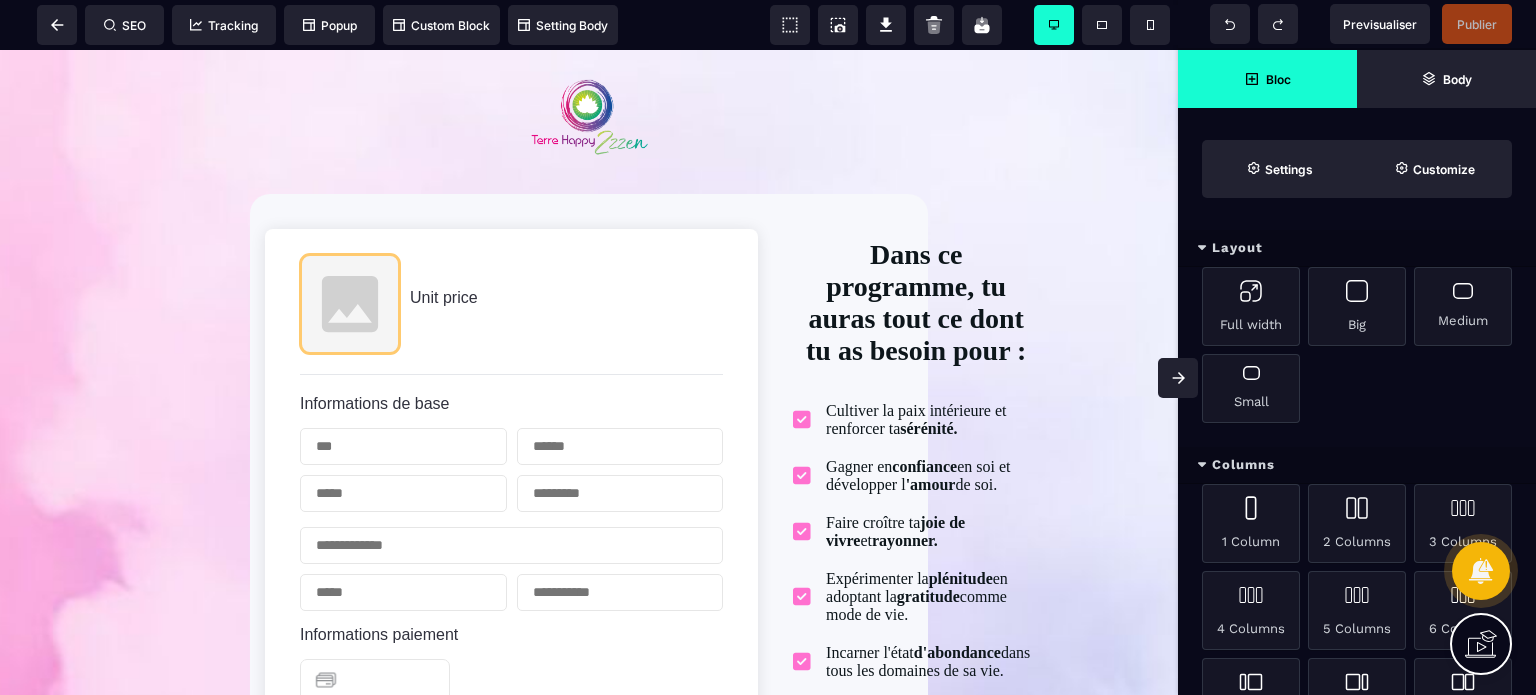 click at bounding box center [1178, 378] 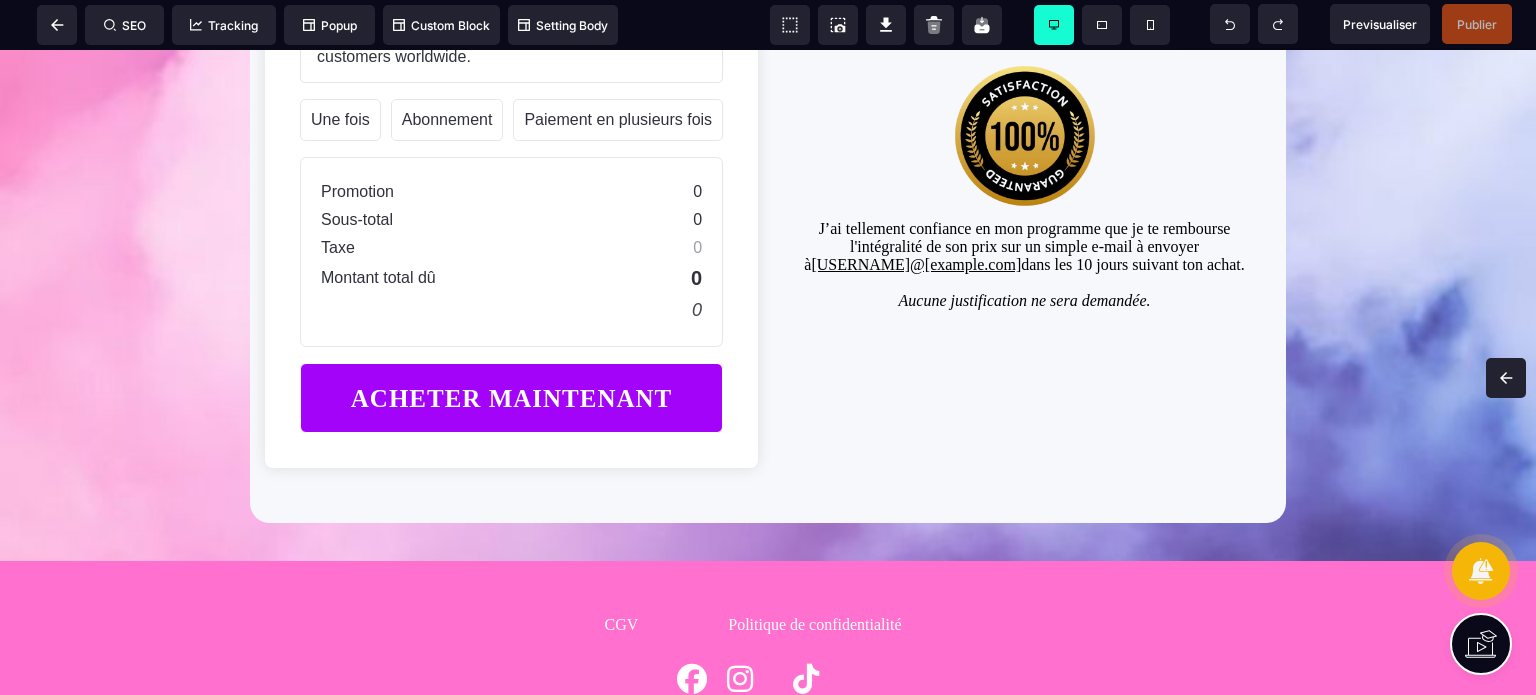 scroll, scrollTop: 0, scrollLeft: 0, axis: both 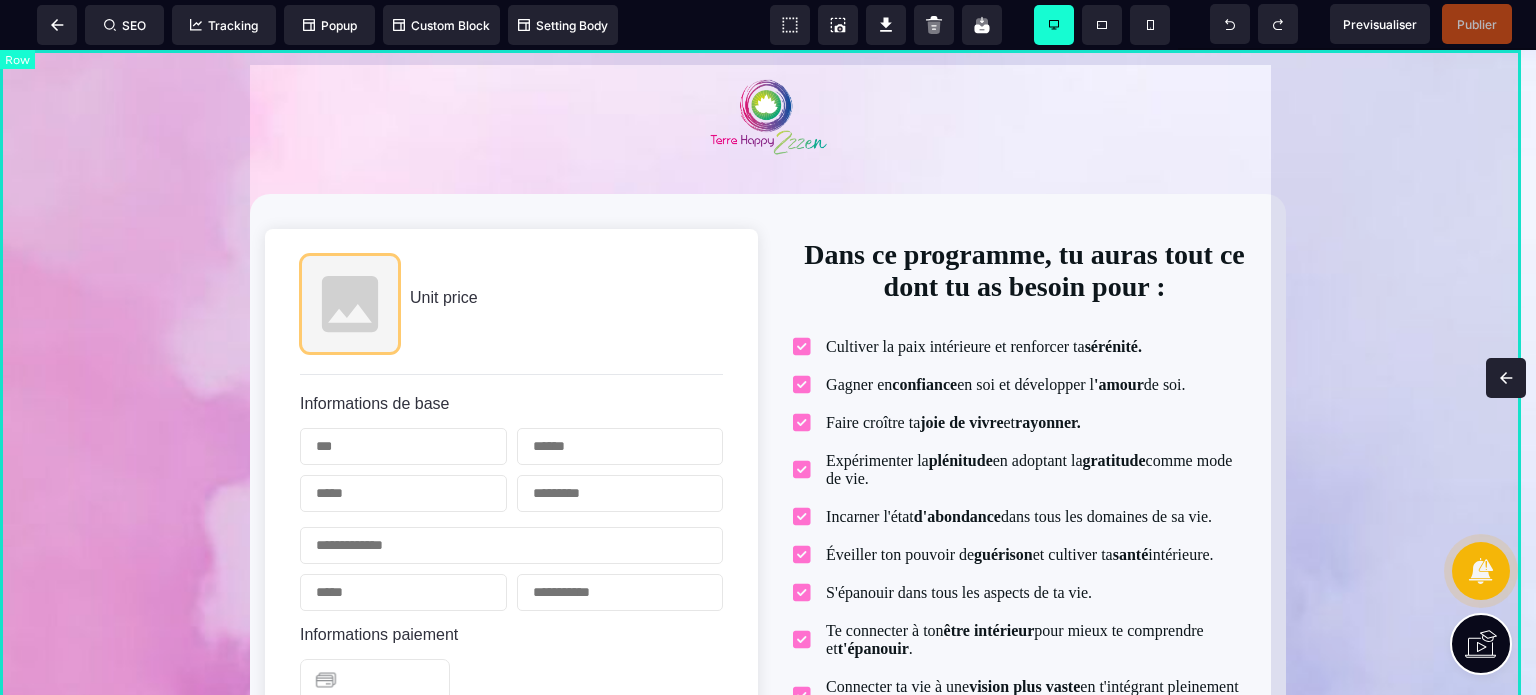 click on "Unit price Informations de base Informations paiement Carte de crédit Apple Pay enables frictionless card payments and eliminates the need to manually type card or shipping details. Apple Pay requires registration and verification of trusted domains to enable web use. To enable Apple Pay for your iOS app, you must configure your iOS certificates. Accept payments using Bancontact, [COUNTRY]'s most popular payment method. Accept Visa, Mastercard, American Express, Discover, Diners Club, JCB and China UnionPay payments from customers worldwide. Cash App Pay enables customers to frictionlessly authenticate payments in the Cash App using their stored balance or linked card.  EPS enables customers in [COUNTRY] to pay directly via online payouts from their bank account. Customers are redirected to their bank's payment page to log in and approve payments. Une fois Abonnement Paiement en plusieurs fois Abonnement Paiement en plusieurs fois Appliquer Promotion 0 Sous-total 0 Taxe 0 Montant total dû 0 0 ACHETER MAINTENANT" at bounding box center (768, 677) 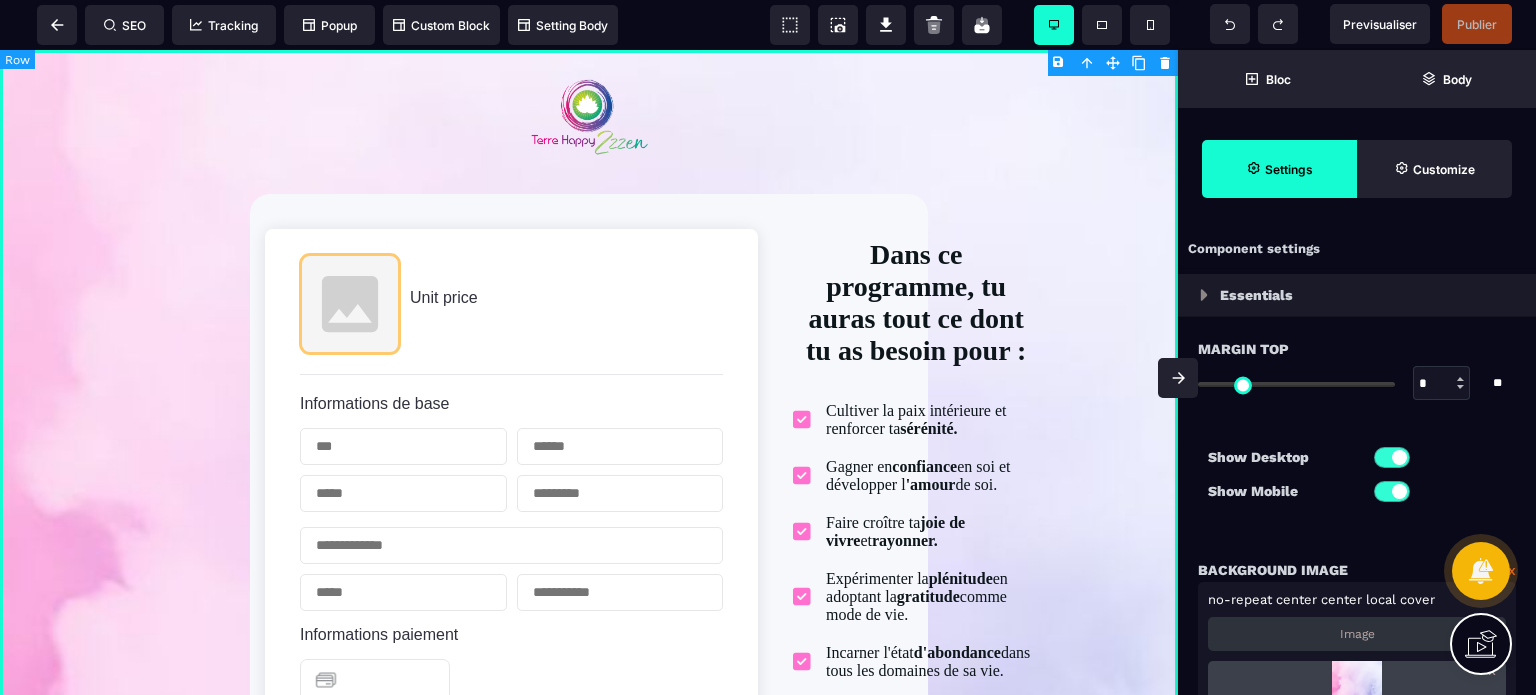 type on "*" 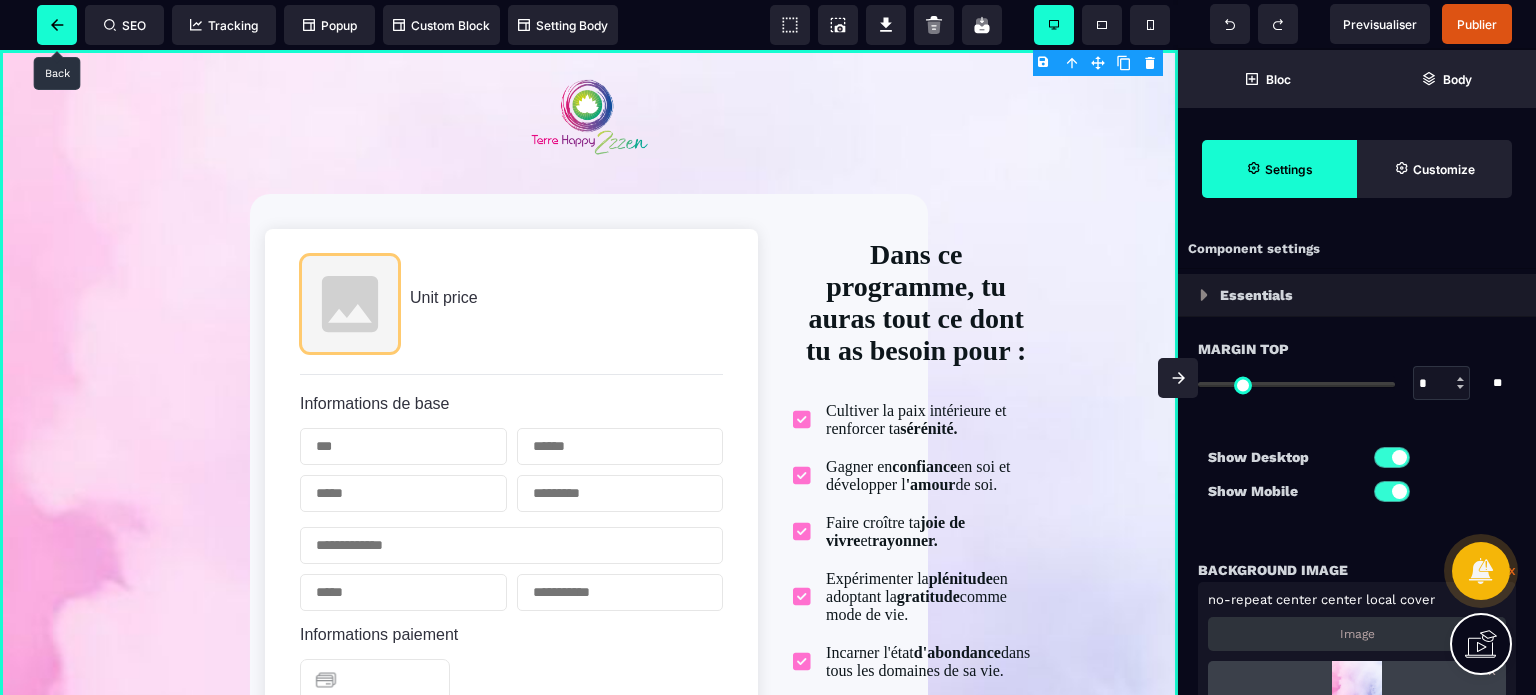 click at bounding box center (57, 25) 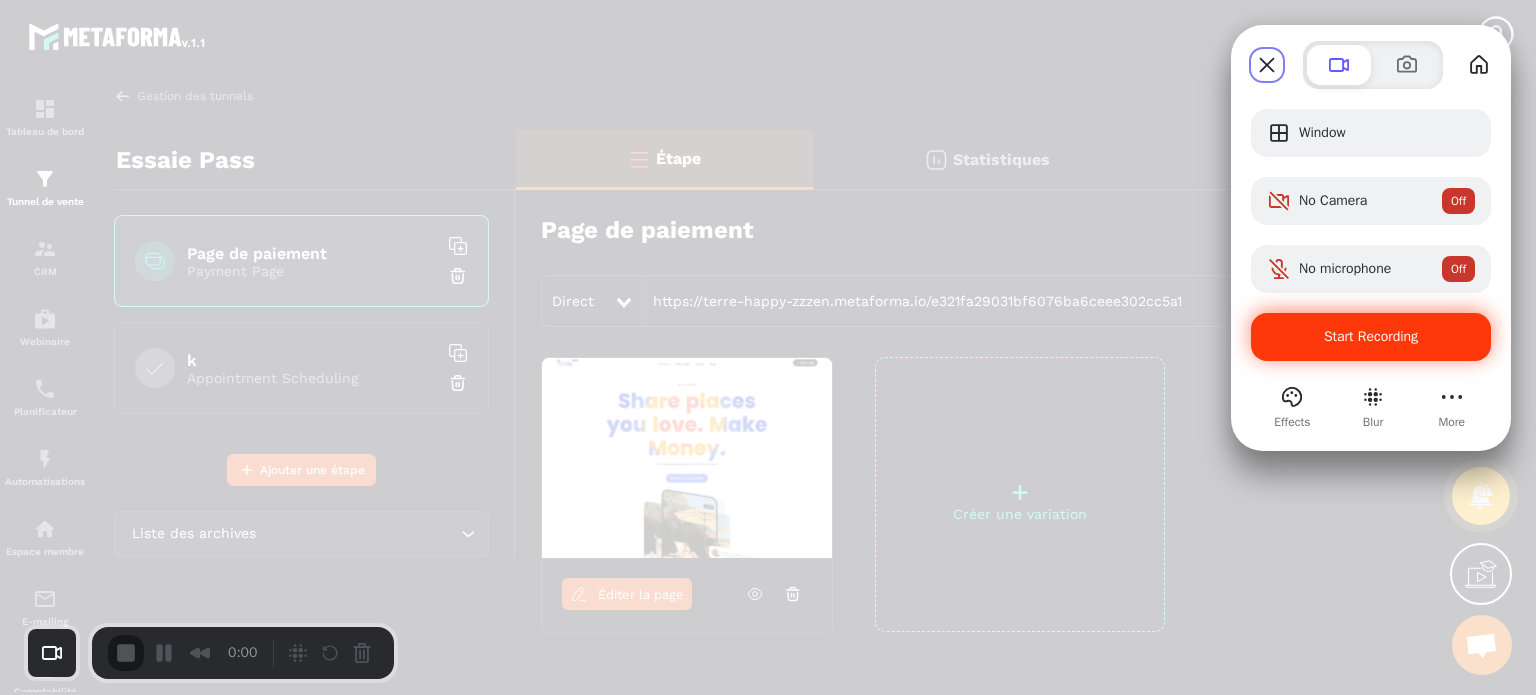 click on "Start Recording" at bounding box center (1371, 337) 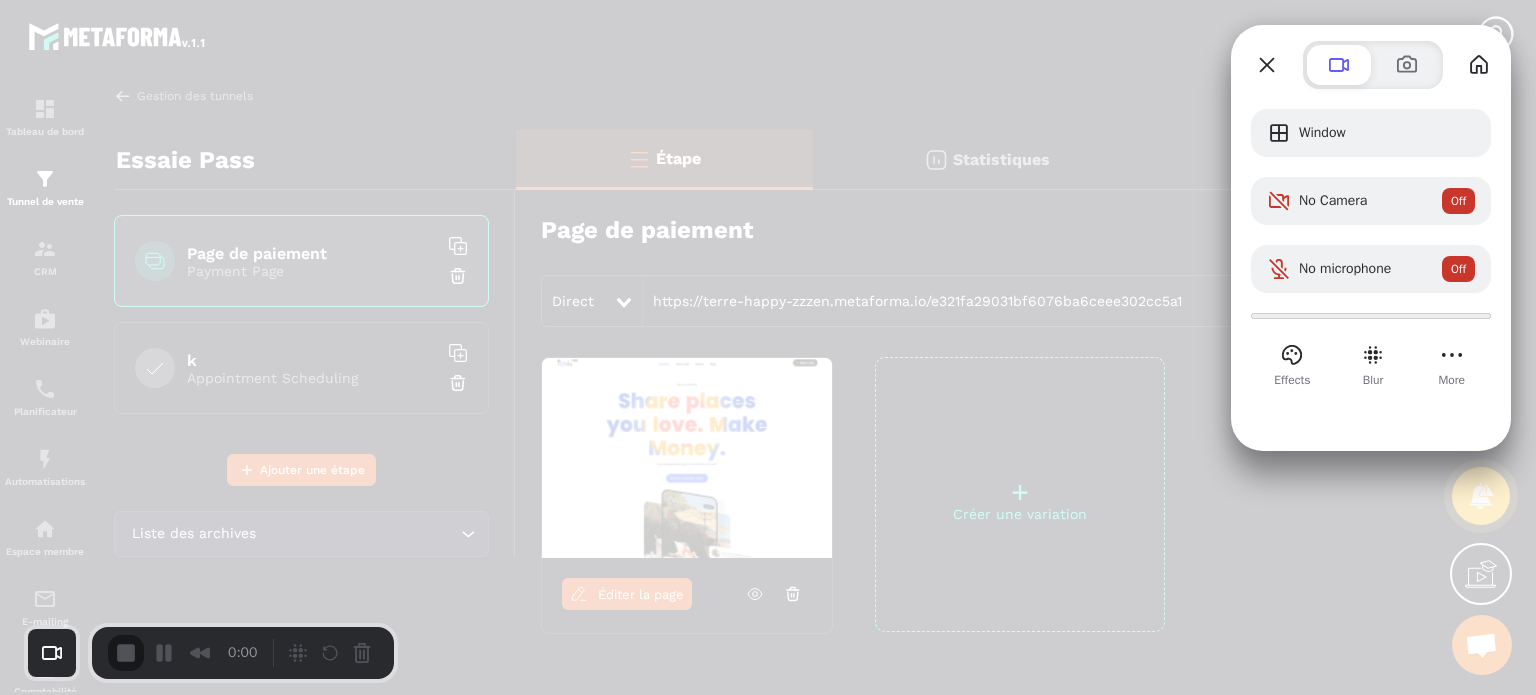 click on "Yes, proceed" at bounding box center (435, 1580) 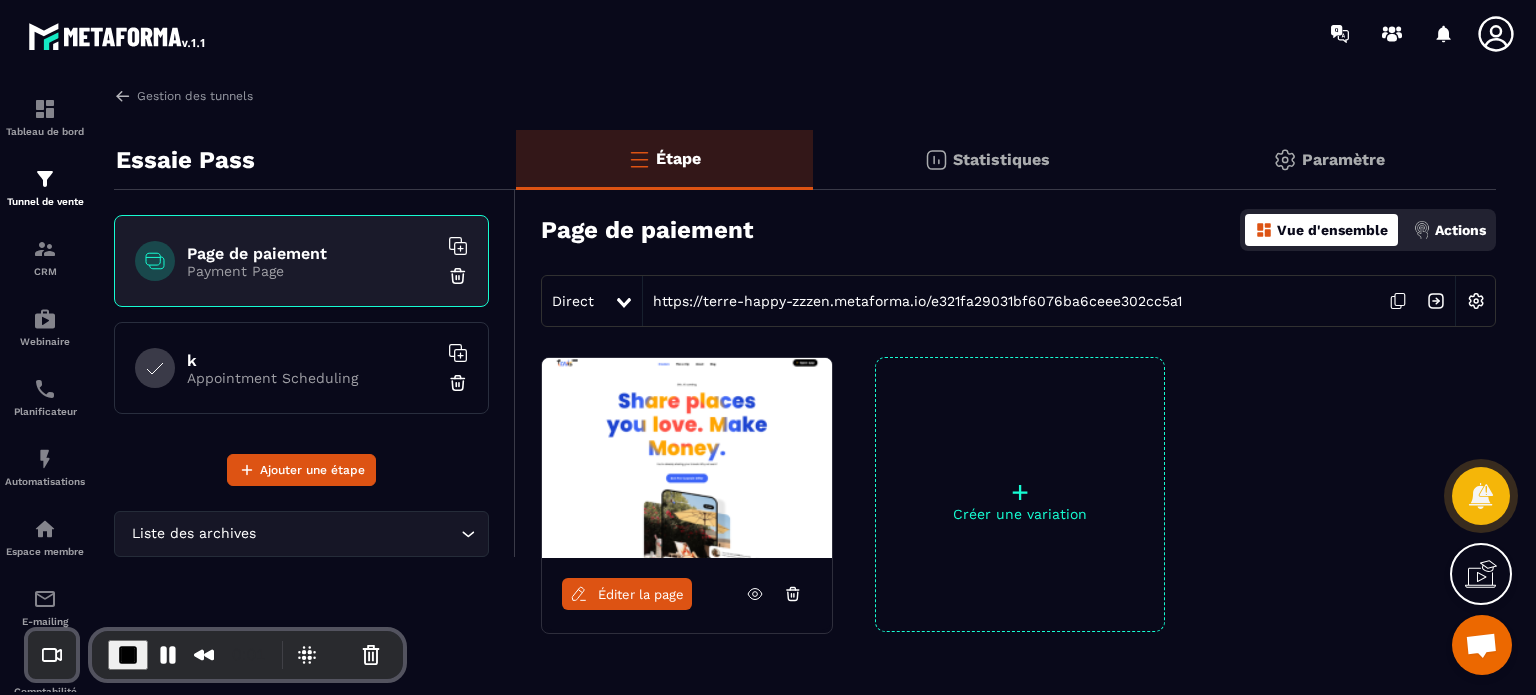 click on "Éditer la page" at bounding box center (641, 594) 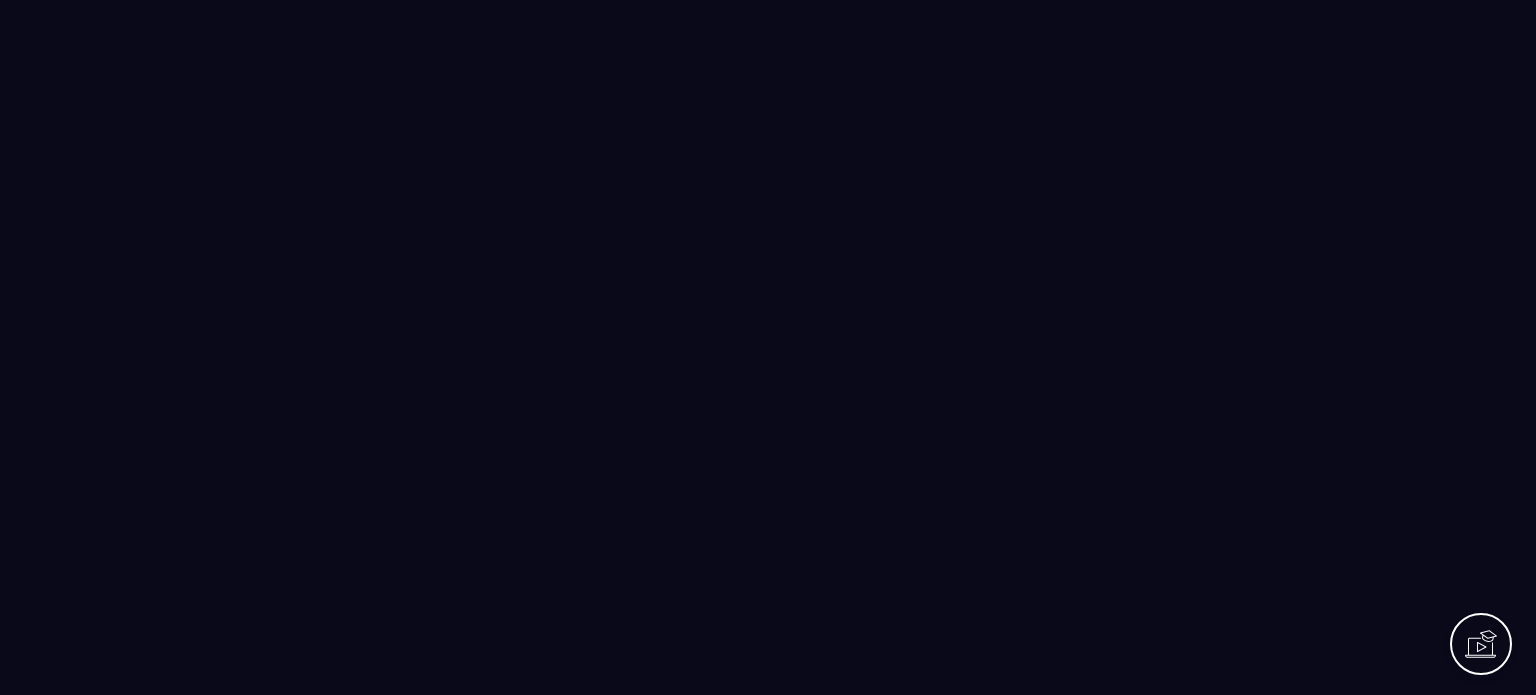 scroll, scrollTop: 0, scrollLeft: 0, axis: both 